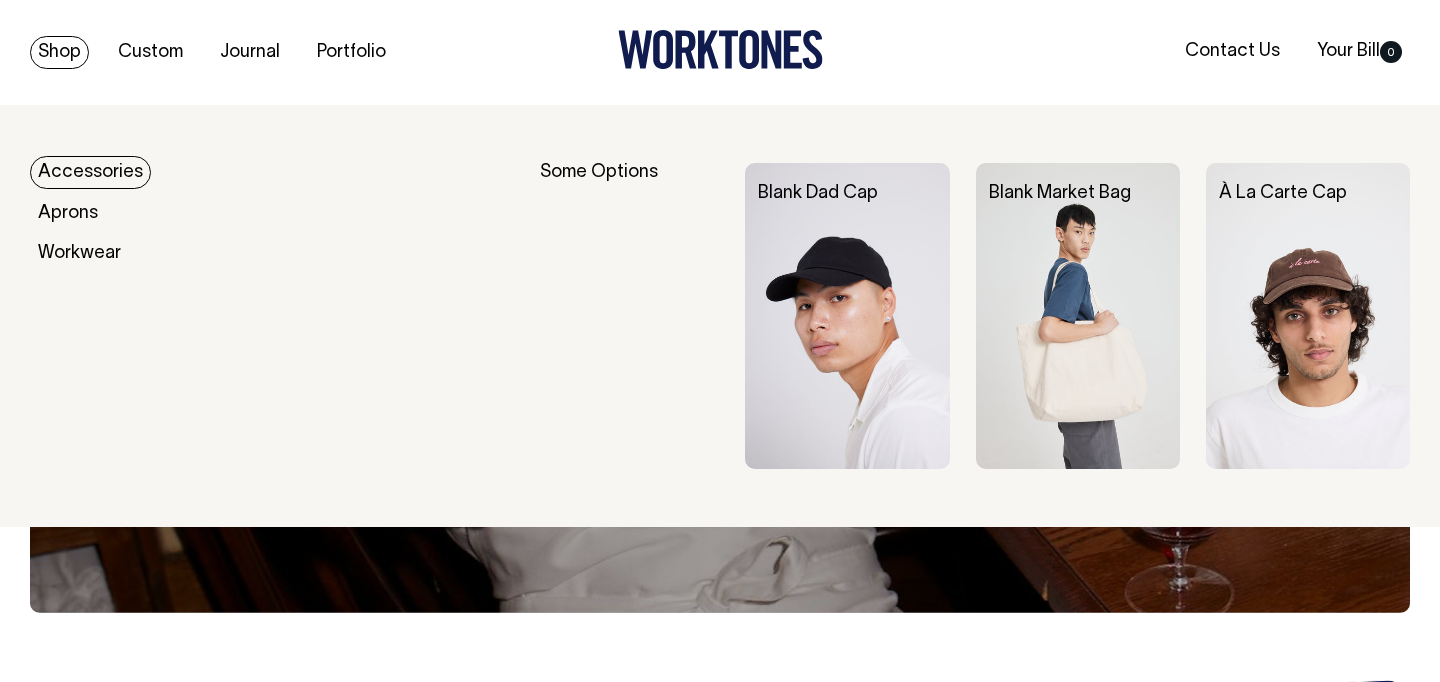 scroll, scrollTop: 0, scrollLeft: 0, axis: both 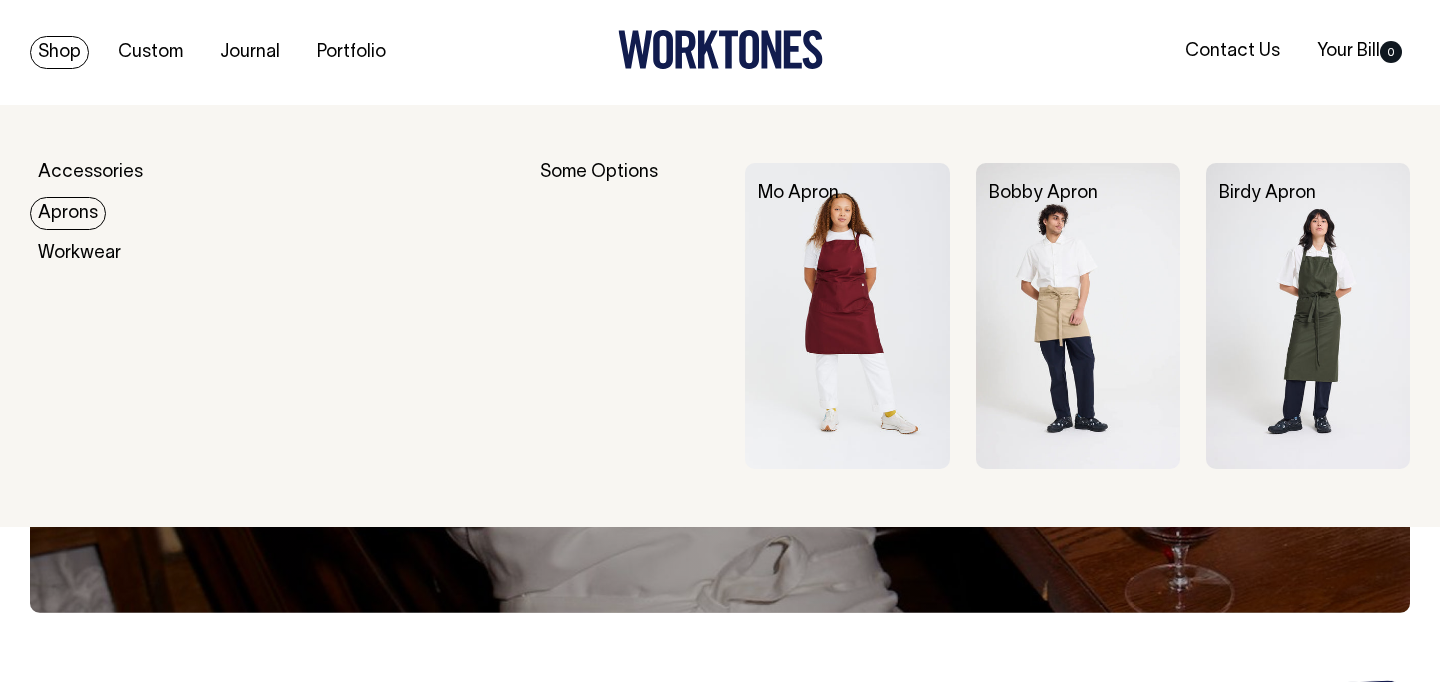 click on "Aprons" at bounding box center [68, 213] 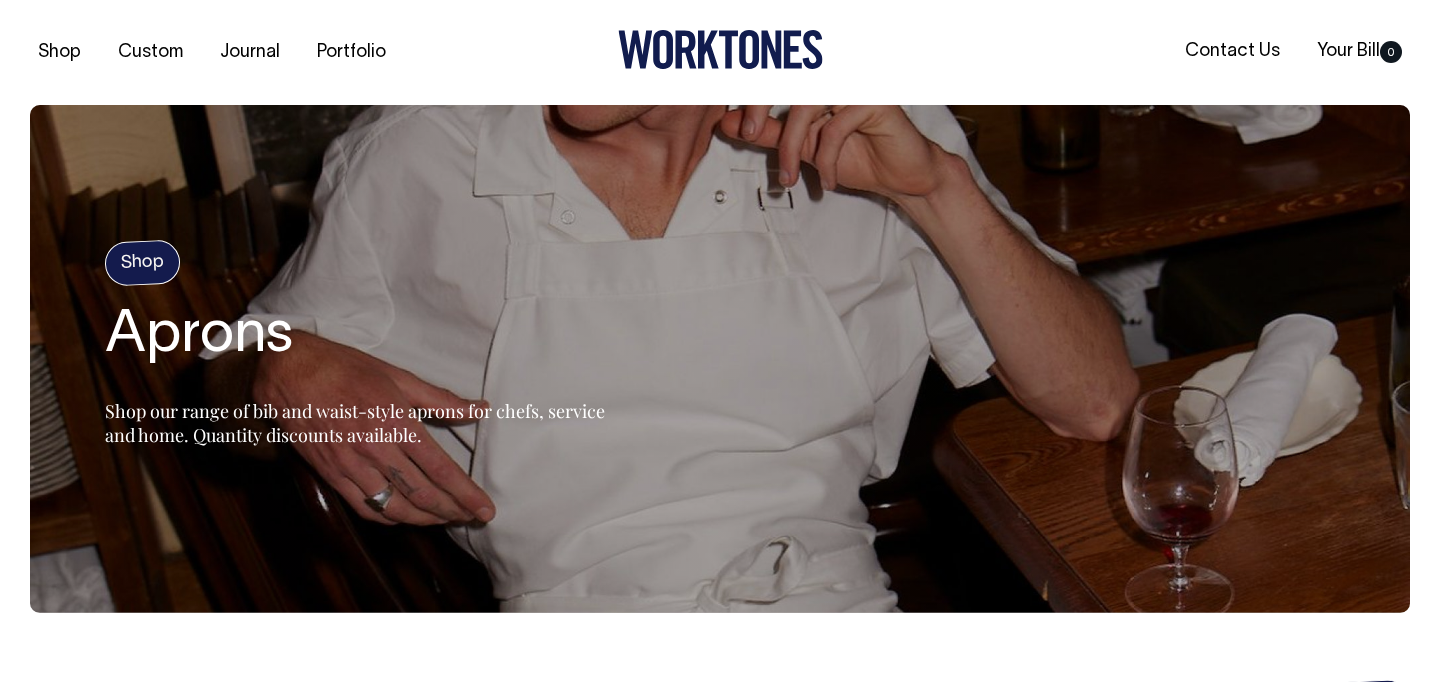 scroll, scrollTop: 0, scrollLeft: 0, axis: both 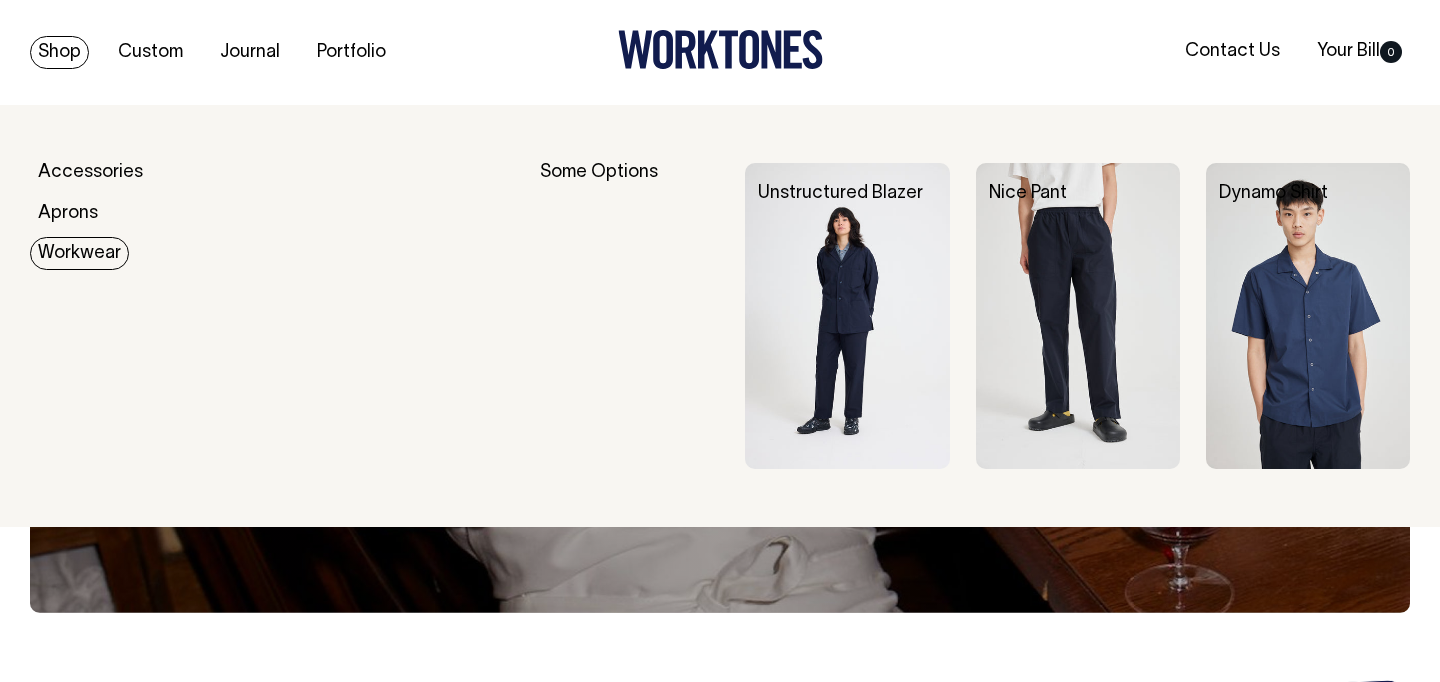 click on "Workwear" at bounding box center [79, 253] 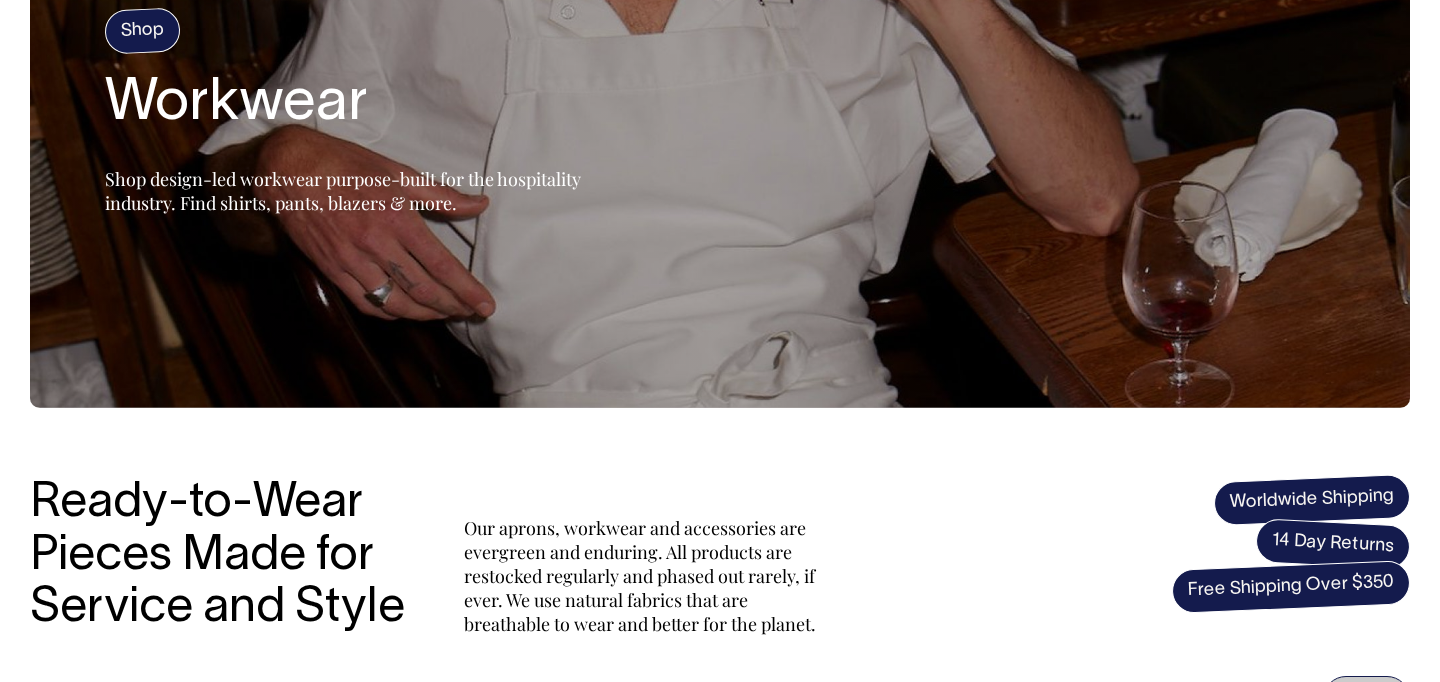 scroll, scrollTop: 491, scrollLeft: 0, axis: vertical 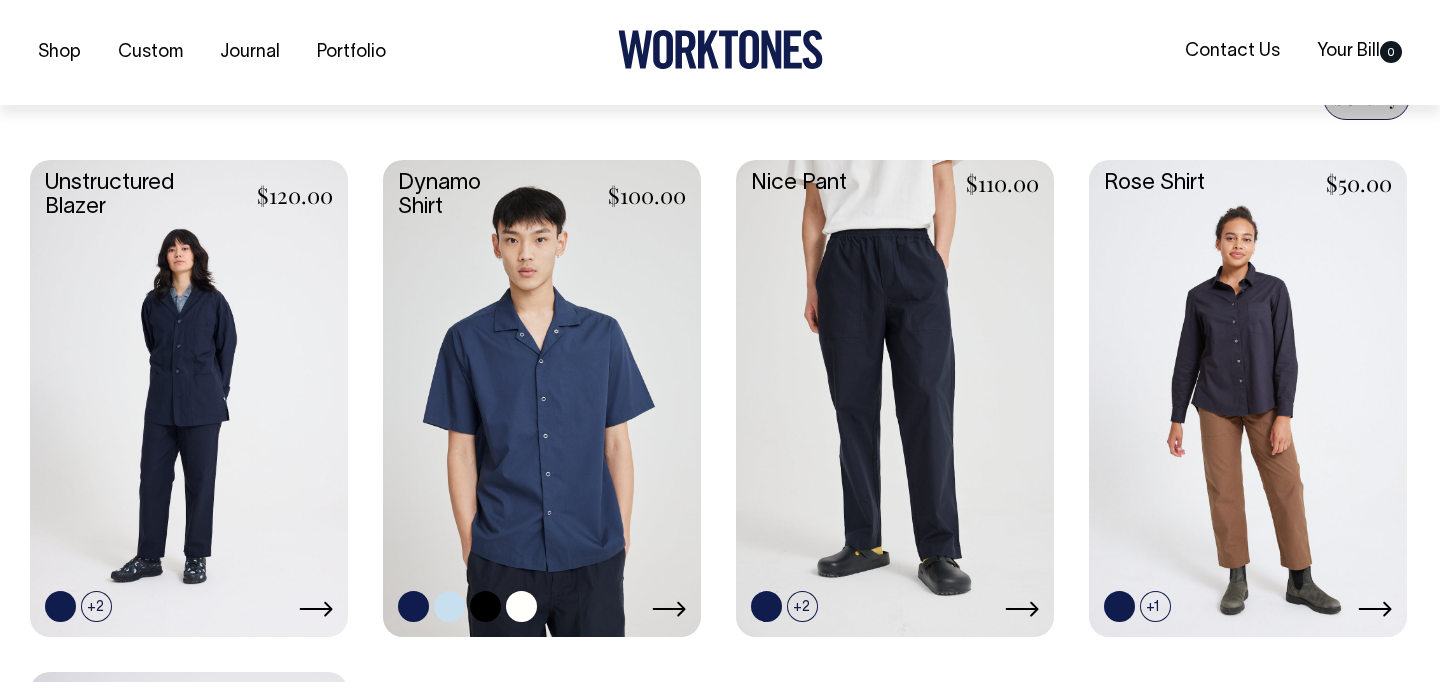 click at bounding box center (449, 606) 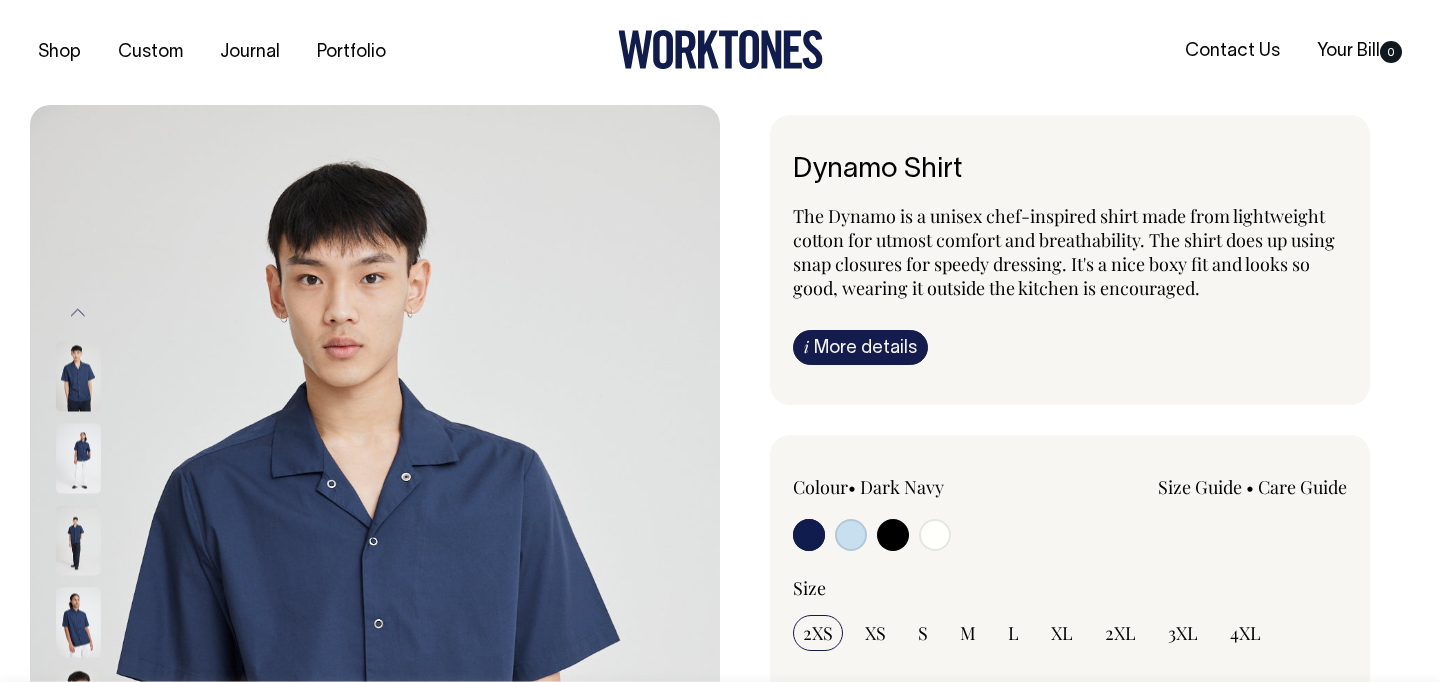 scroll, scrollTop: 0, scrollLeft: 0, axis: both 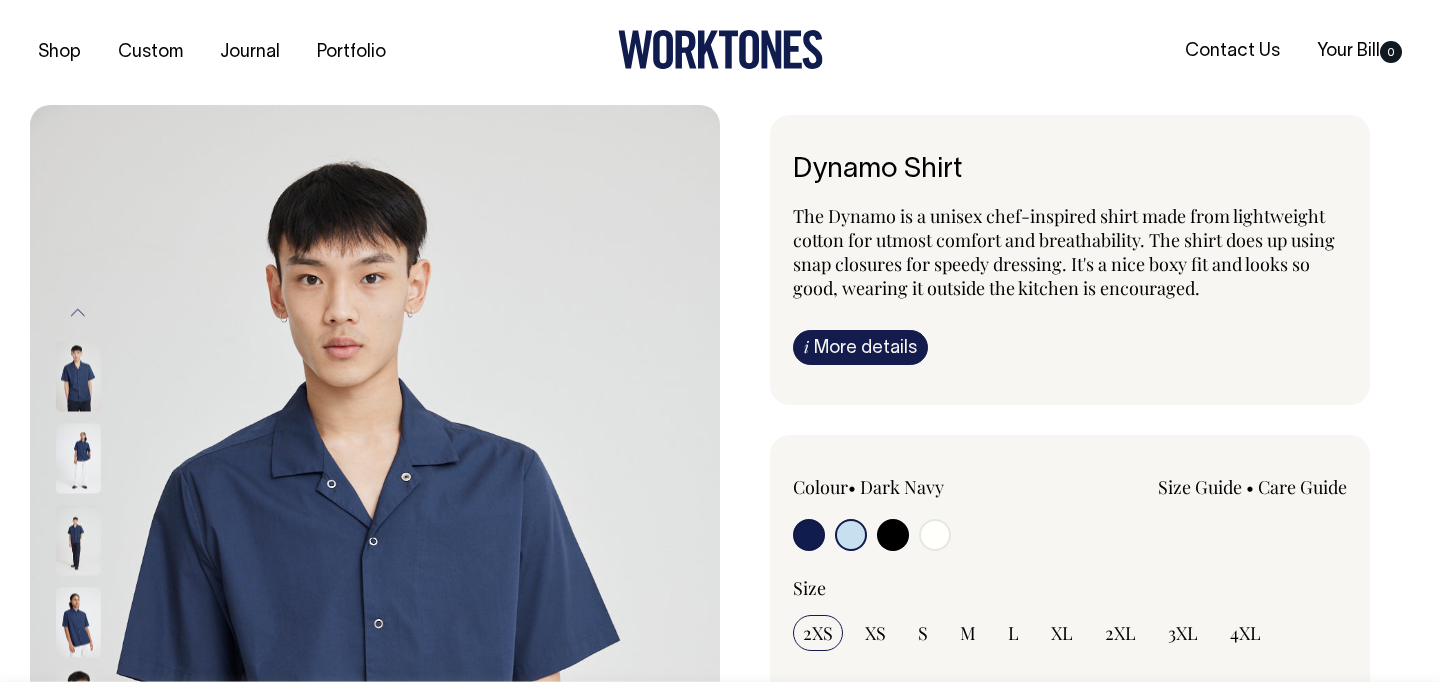 radio on "true" 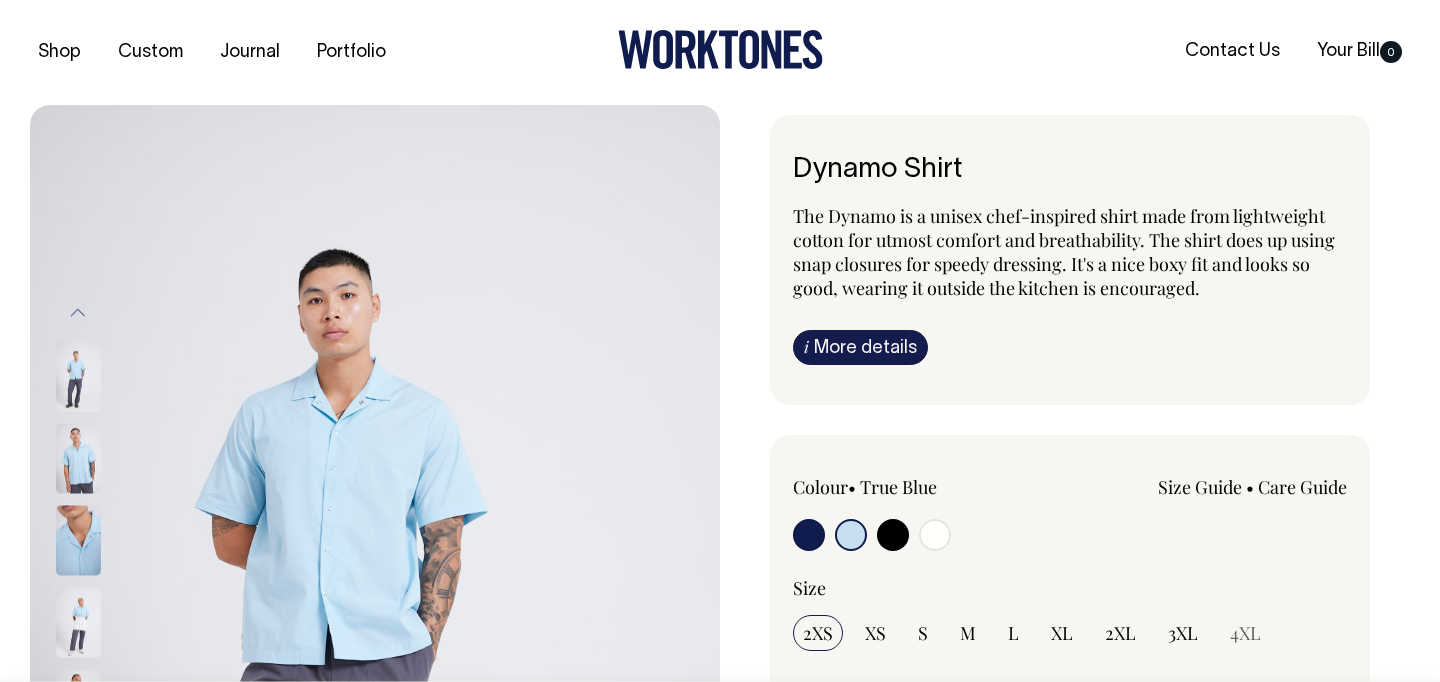 scroll, scrollTop: 0, scrollLeft: 0, axis: both 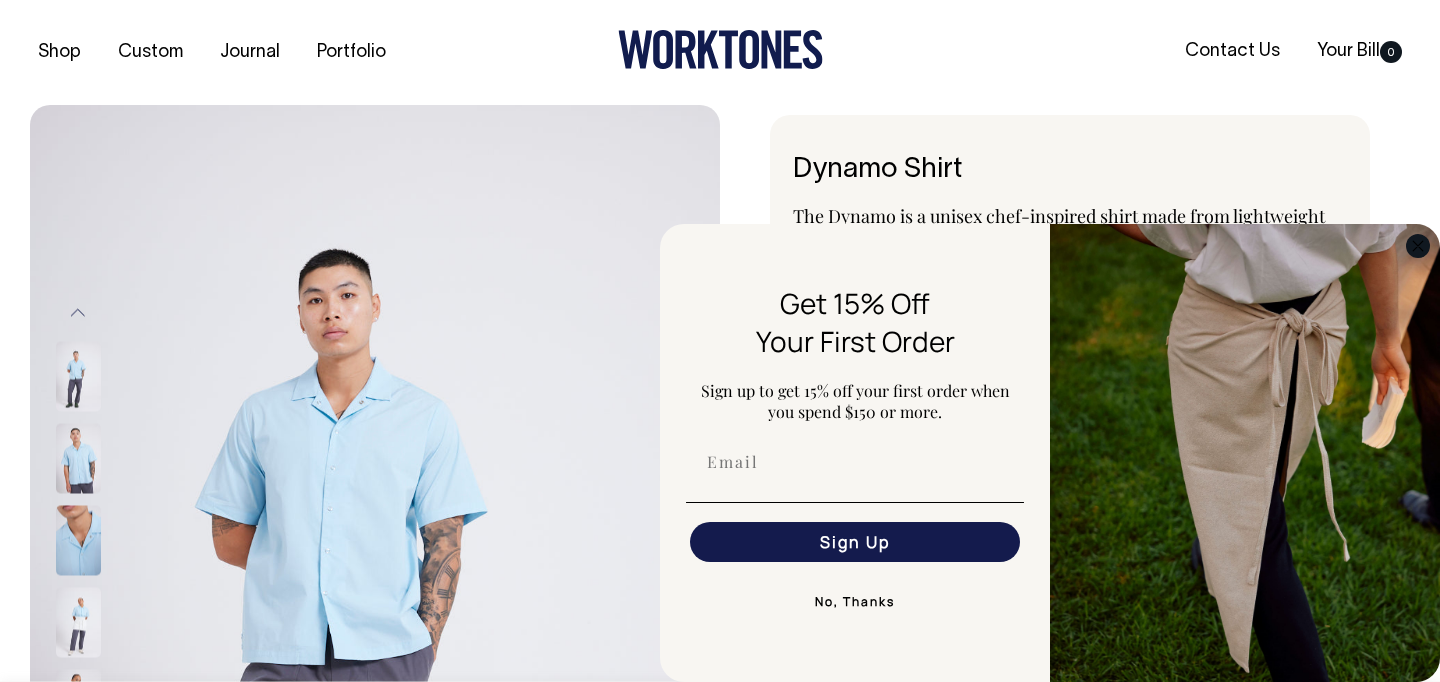 click 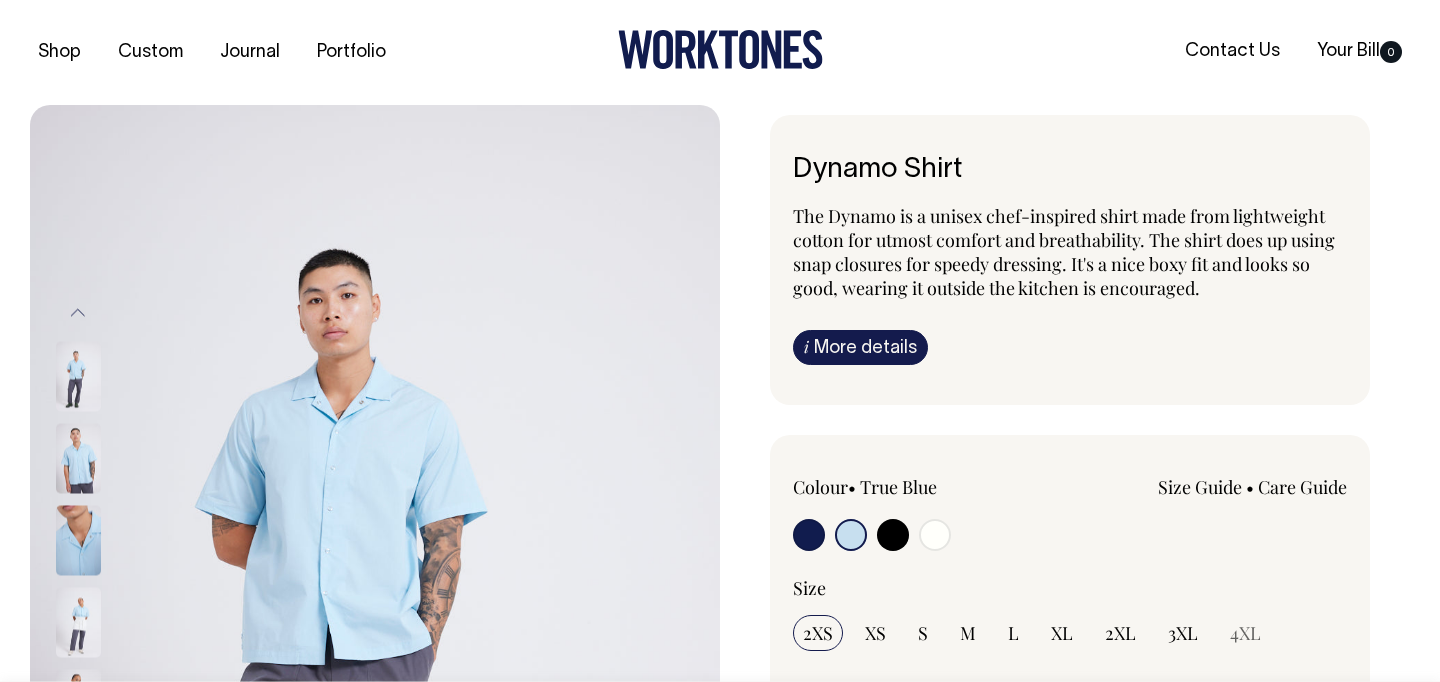 click on "Dynamo Shirt
The Dynamo is a unisex chef-inspired shirt made from lightweight cotton for utmost comfort and breathability. The shirt does up using snap closures for speedy dressing. It's a nice boxy fit and looks so good, wearing it outside the kitchen is encouraged.
i More details
Material   •   S" at bounding box center (1065, 725) 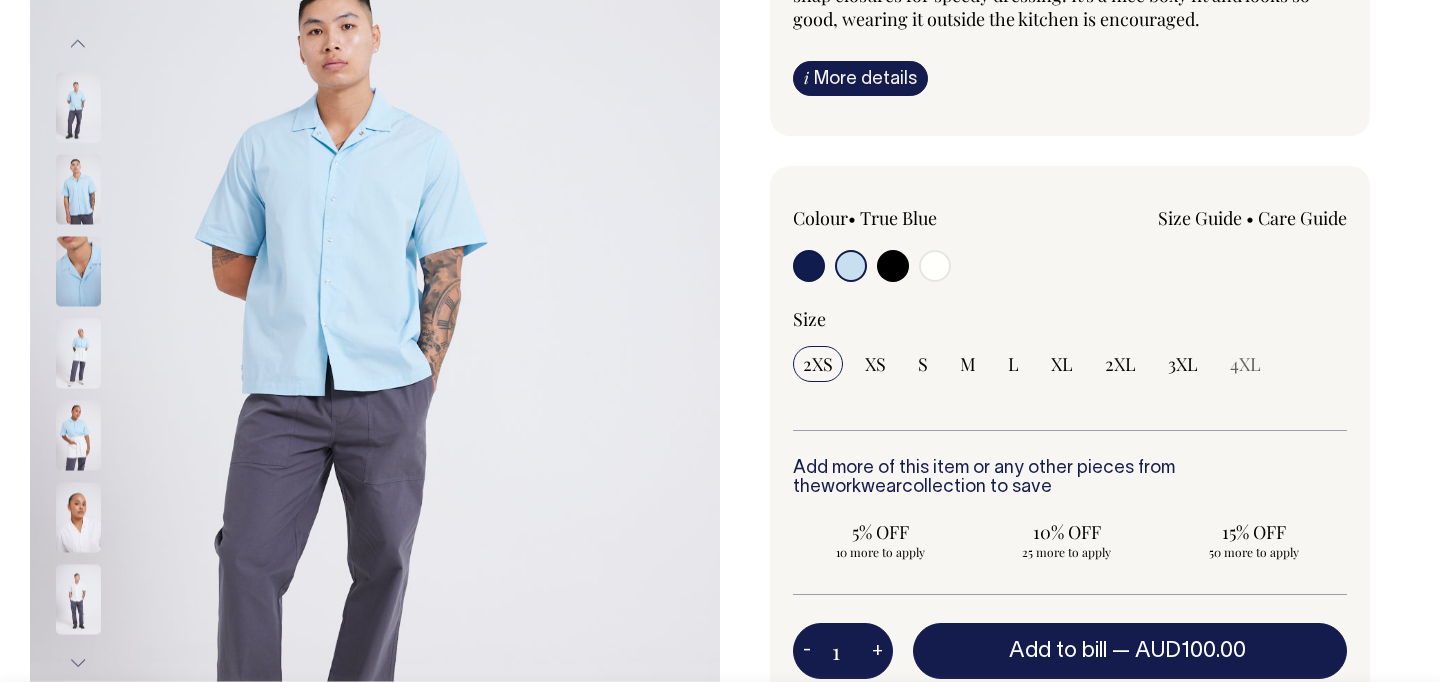 scroll, scrollTop: 270, scrollLeft: 0, axis: vertical 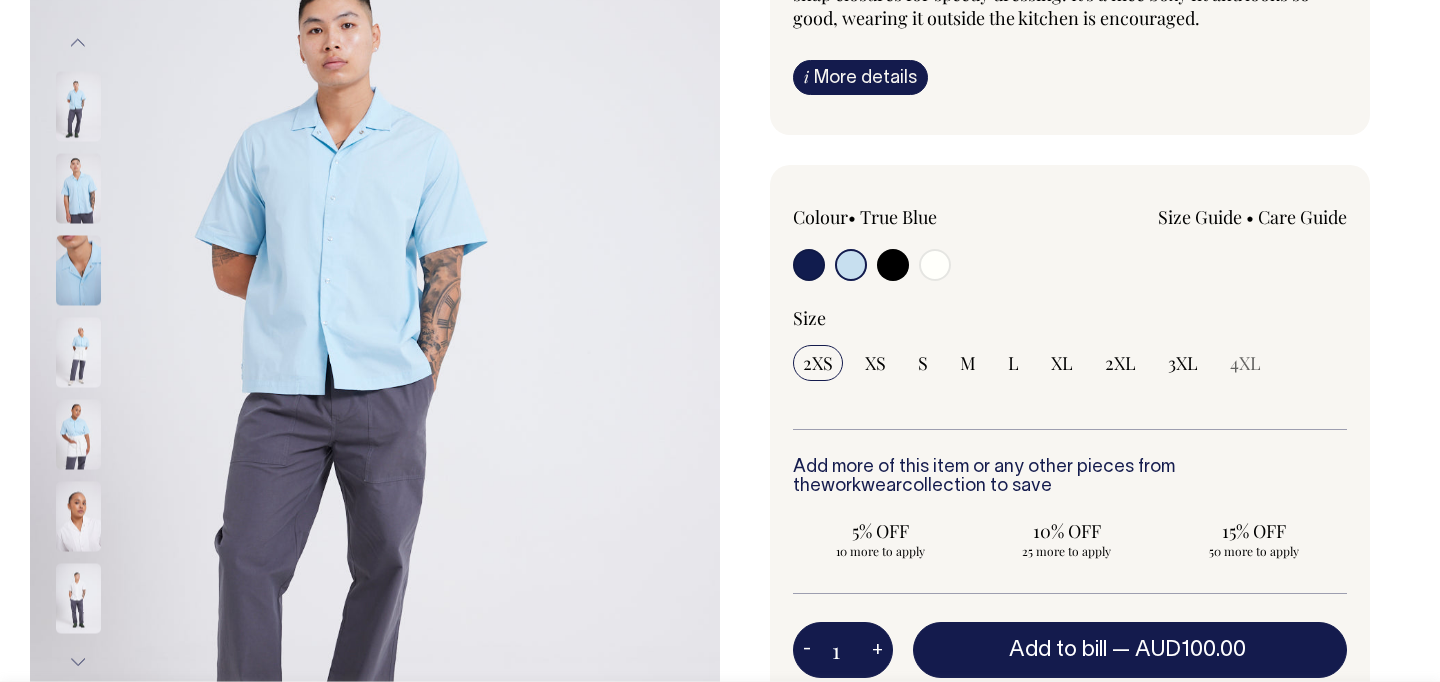 click at bounding box center [78, 188] 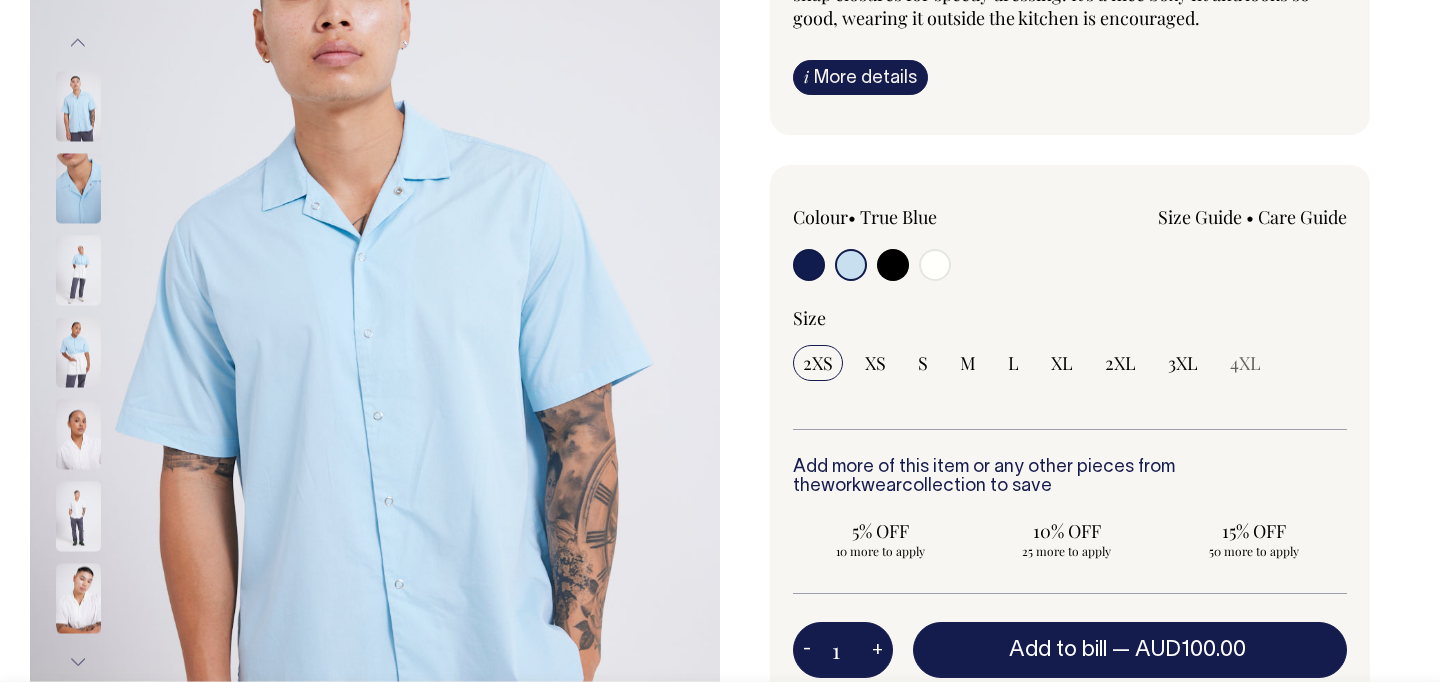 click at bounding box center (78, 270) 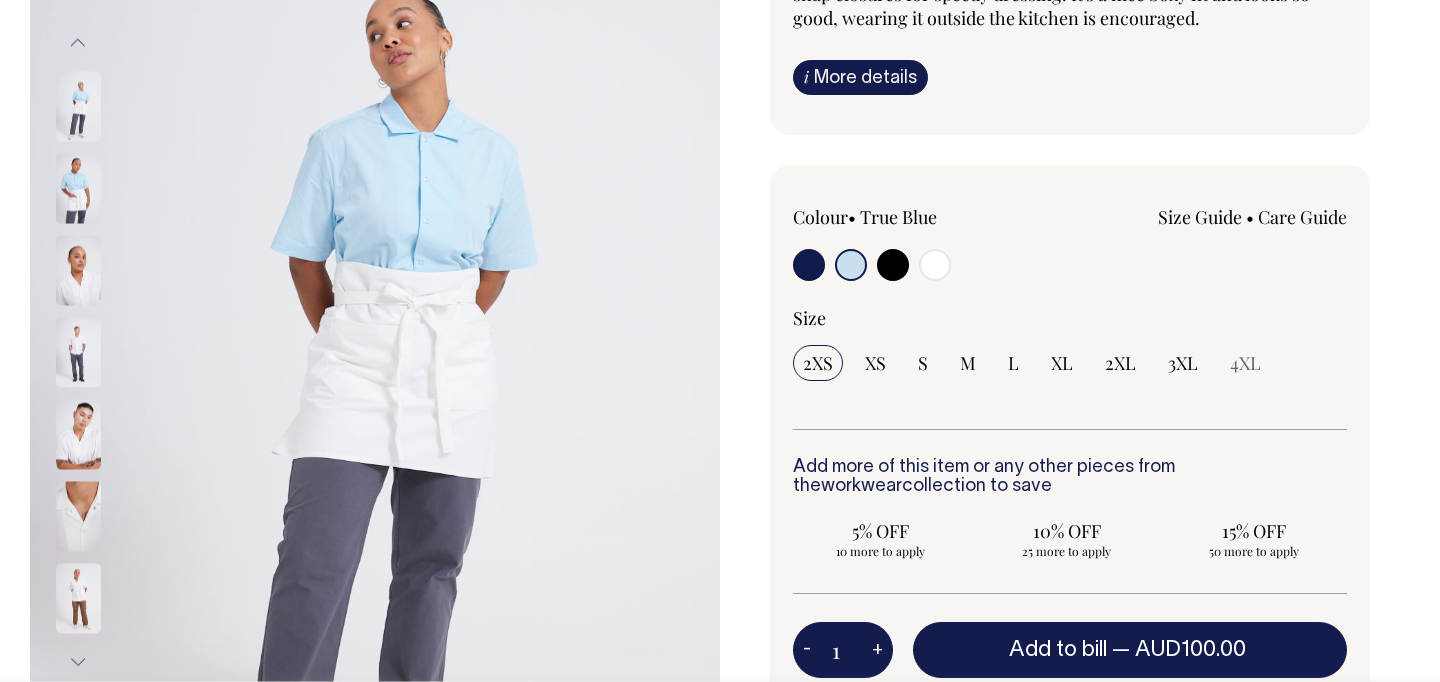 click at bounding box center (105, 352) 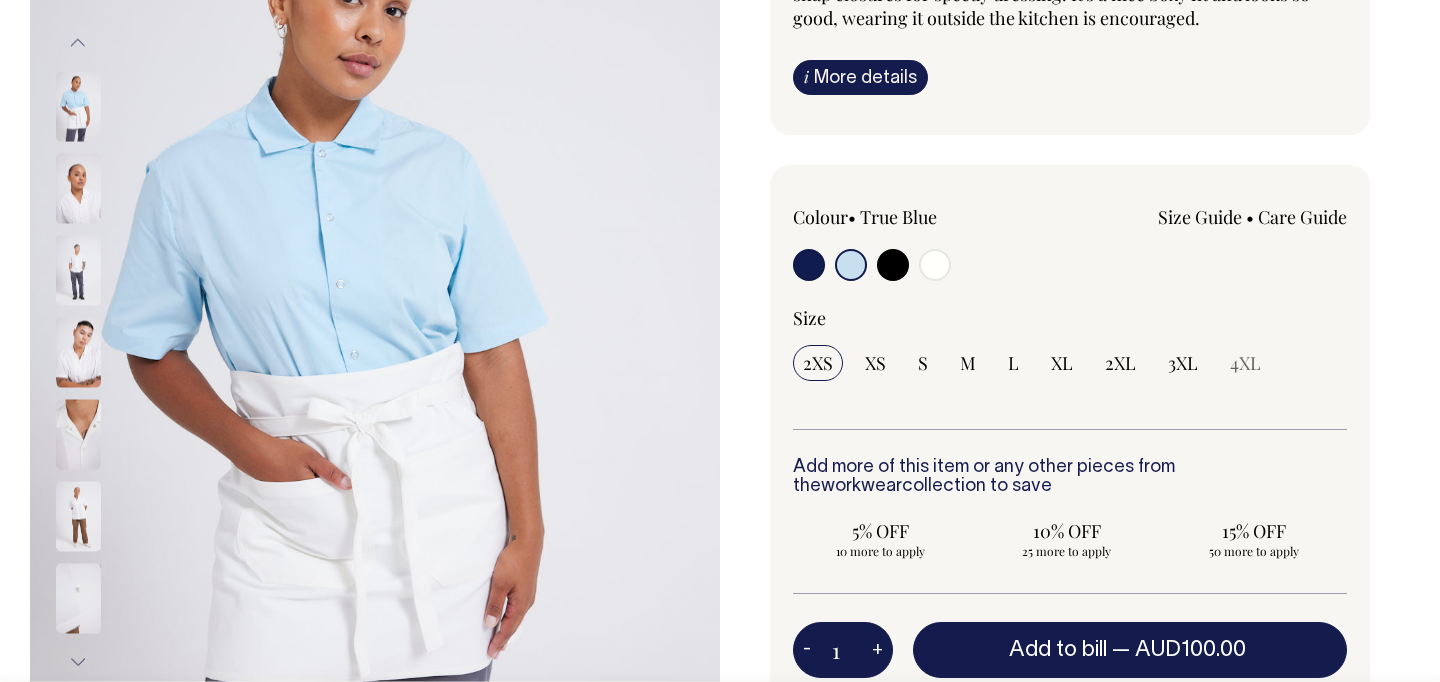 click on "Dynamo Shirt
The Dynamo is a unisex chef-inspired shirt made from lightweight cotton for utmost comfort and breathability. The shirt does up using snap closures for speedy dressing. It's a nice boxy fit and looks so good, wearing it outside the kitchen is encouraged.
i More details
Material   •   S" at bounding box center [1065, 455] 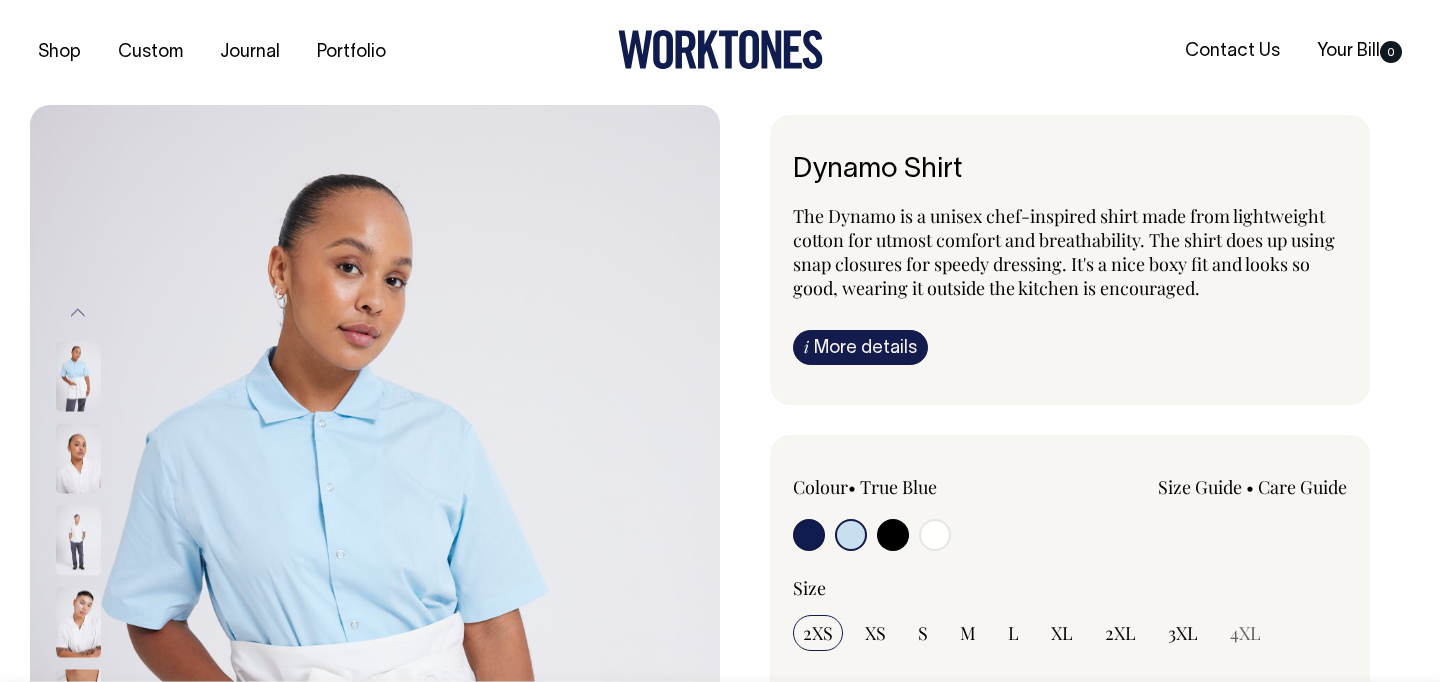 scroll, scrollTop: 0, scrollLeft: 0, axis: both 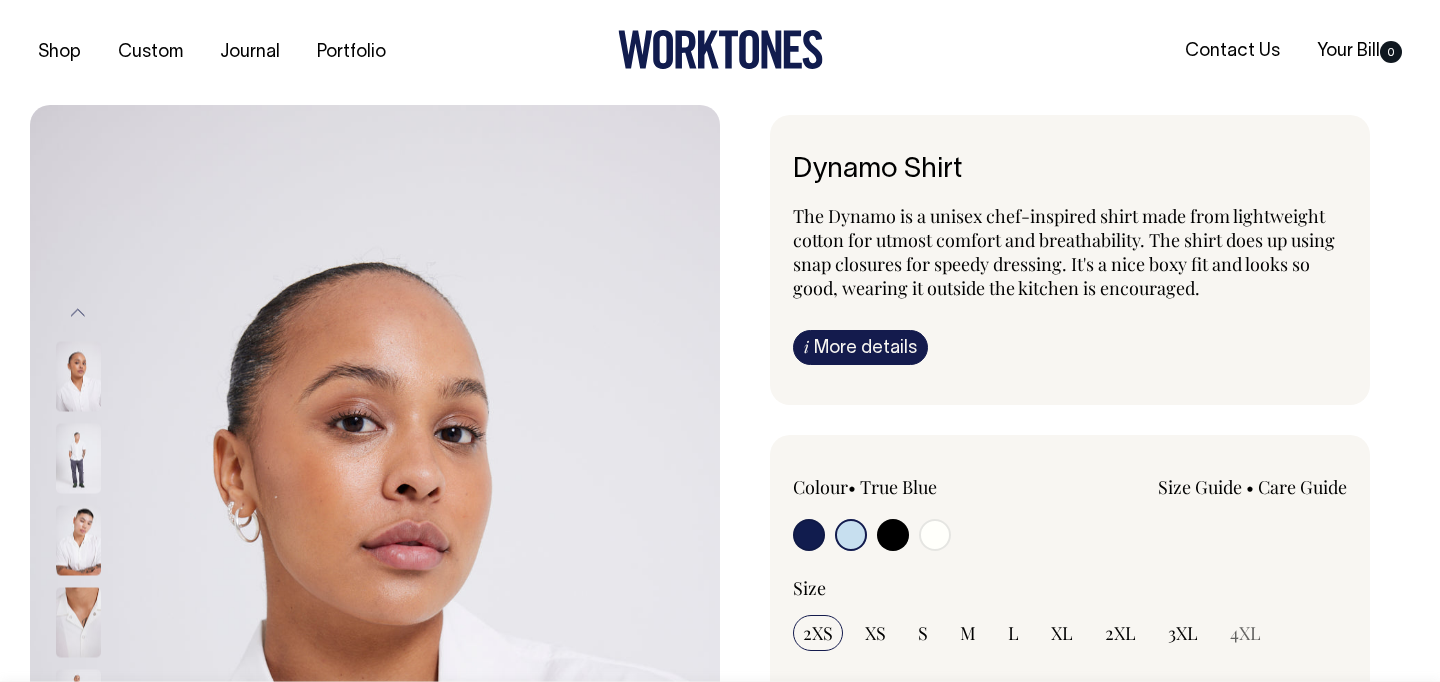 click at bounding box center [105, 1032] 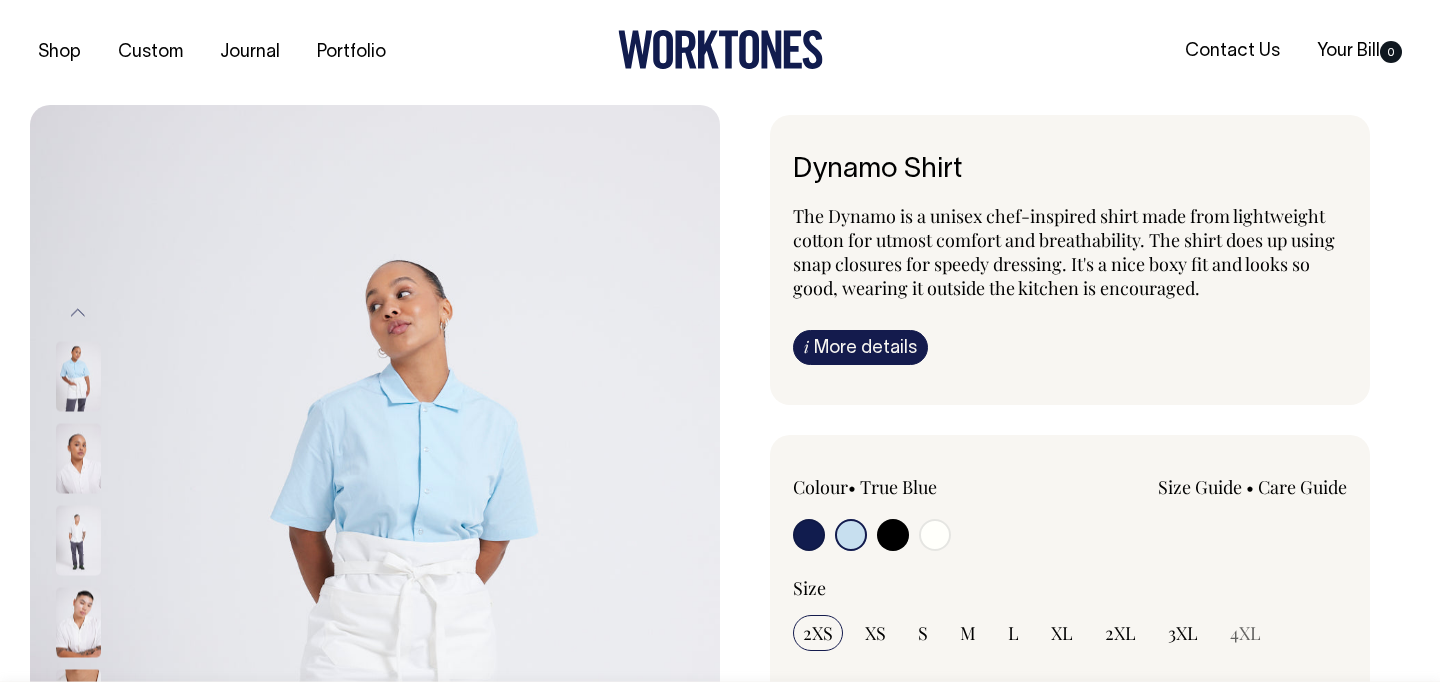 click at bounding box center [78, 376] 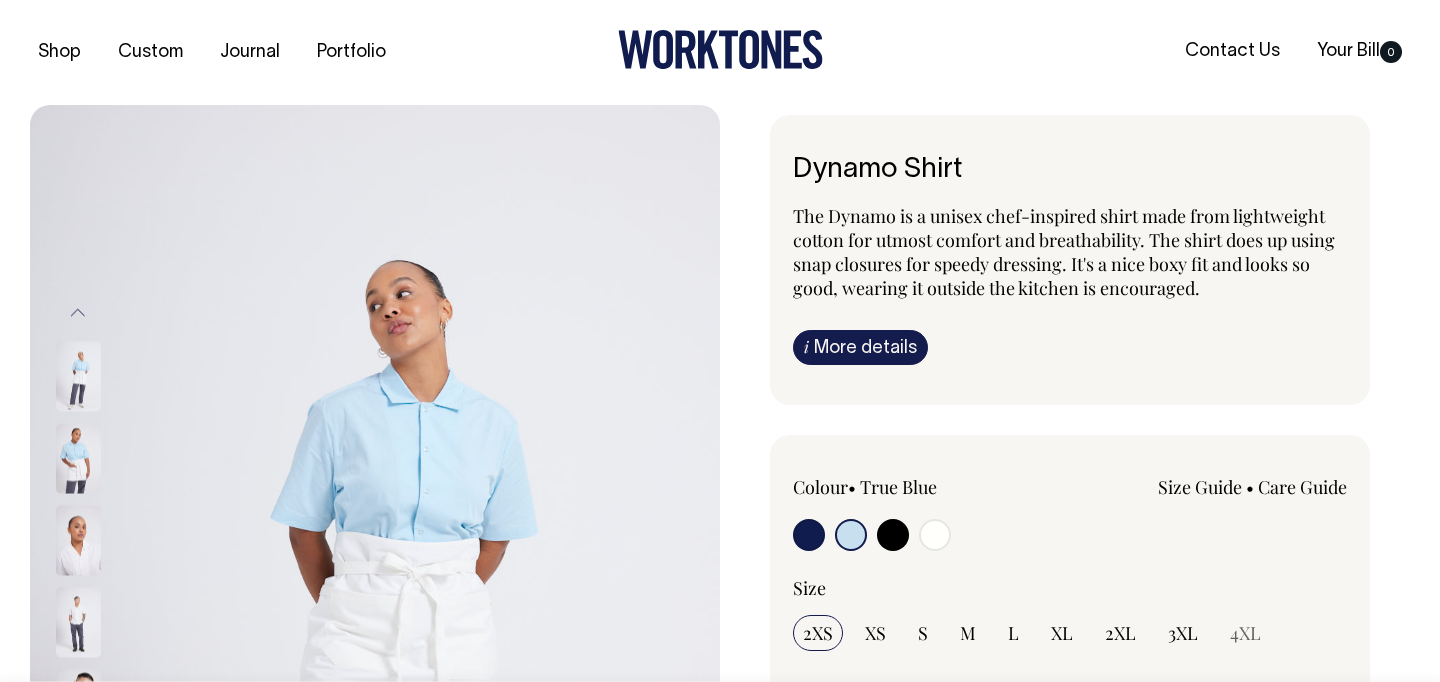 click at bounding box center [78, 376] 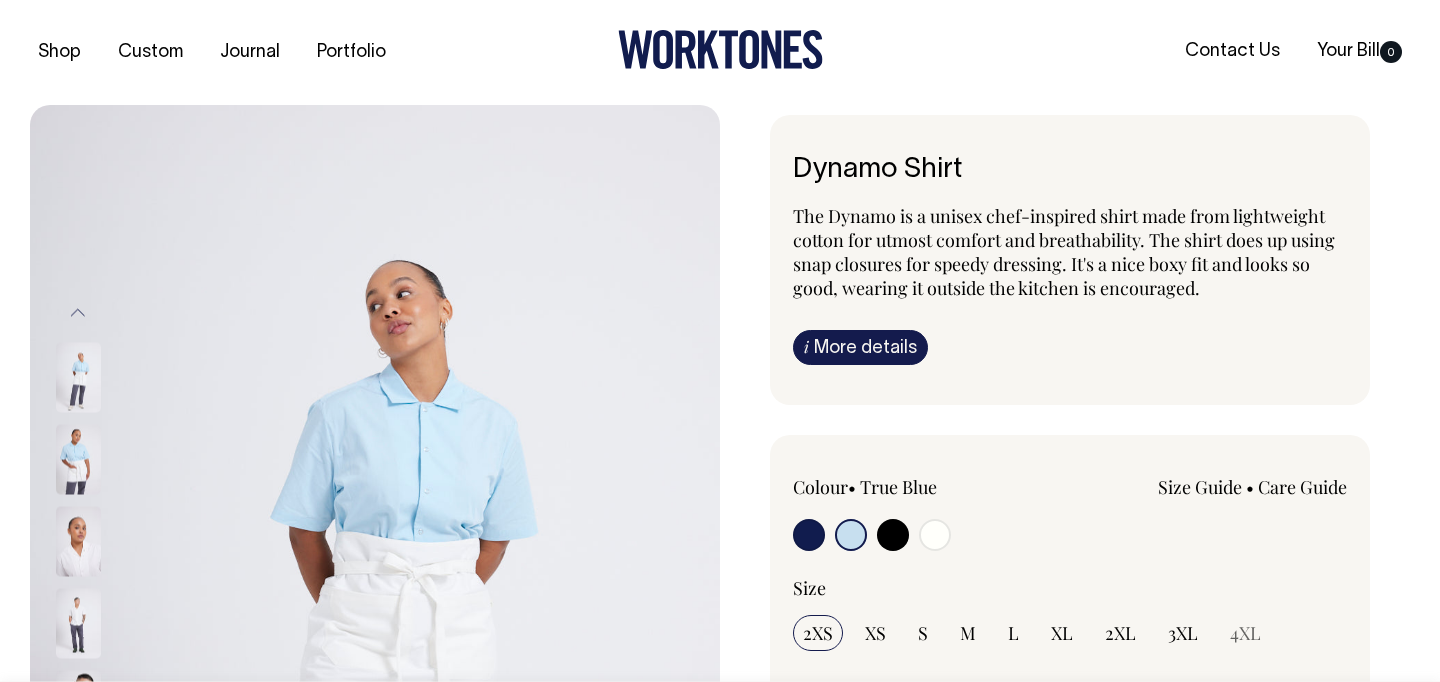 click at bounding box center (78, 377) 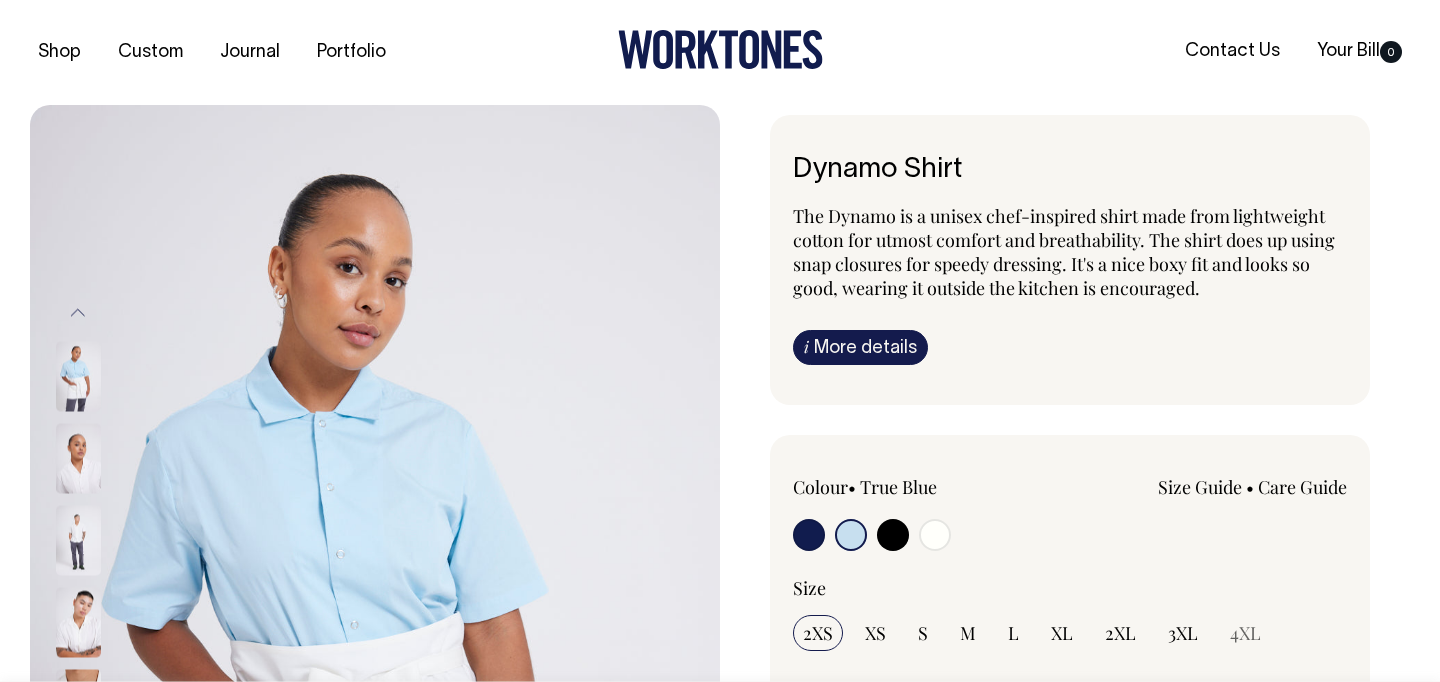 click on "Dynamo Shirt
The Dynamo is a unisex chef-inspired shirt made from lightweight cotton for utmost comfort and breathability. The shirt does up using snap closures for speedy dressing. It's a nice boxy fit and looks so good, wearing it outside the kitchen is encouraged.
i More details
Material   •   S" at bounding box center (1065, 725) 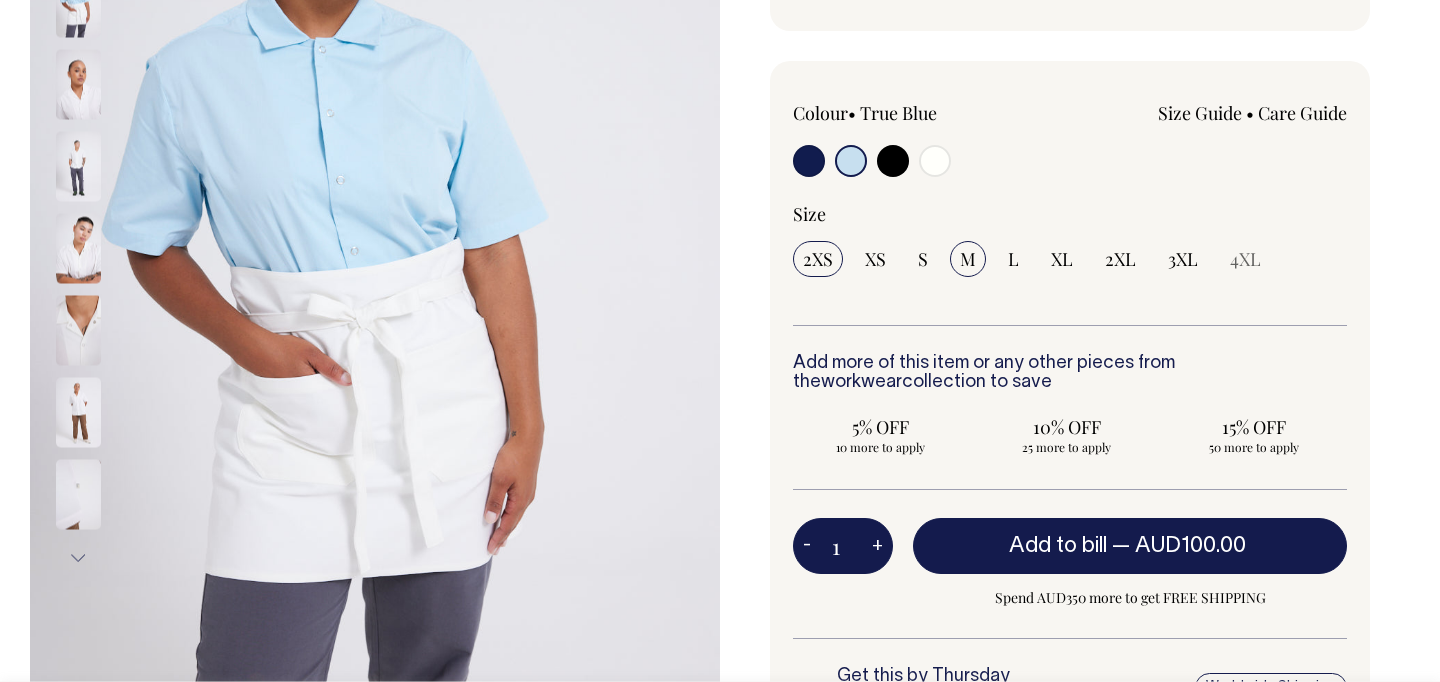 scroll, scrollTop: 375, scrollLeft: 0, axis: vertical 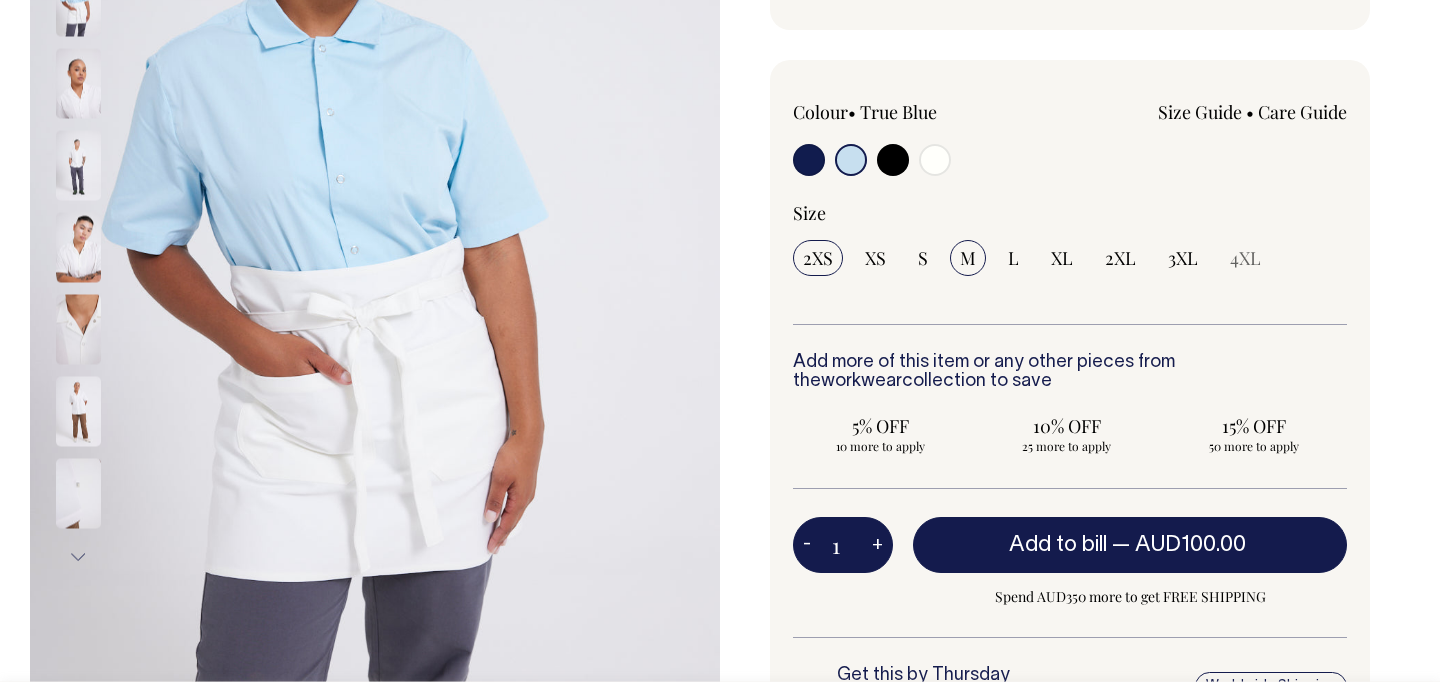 click on "M" at bounding box center [968, 258] 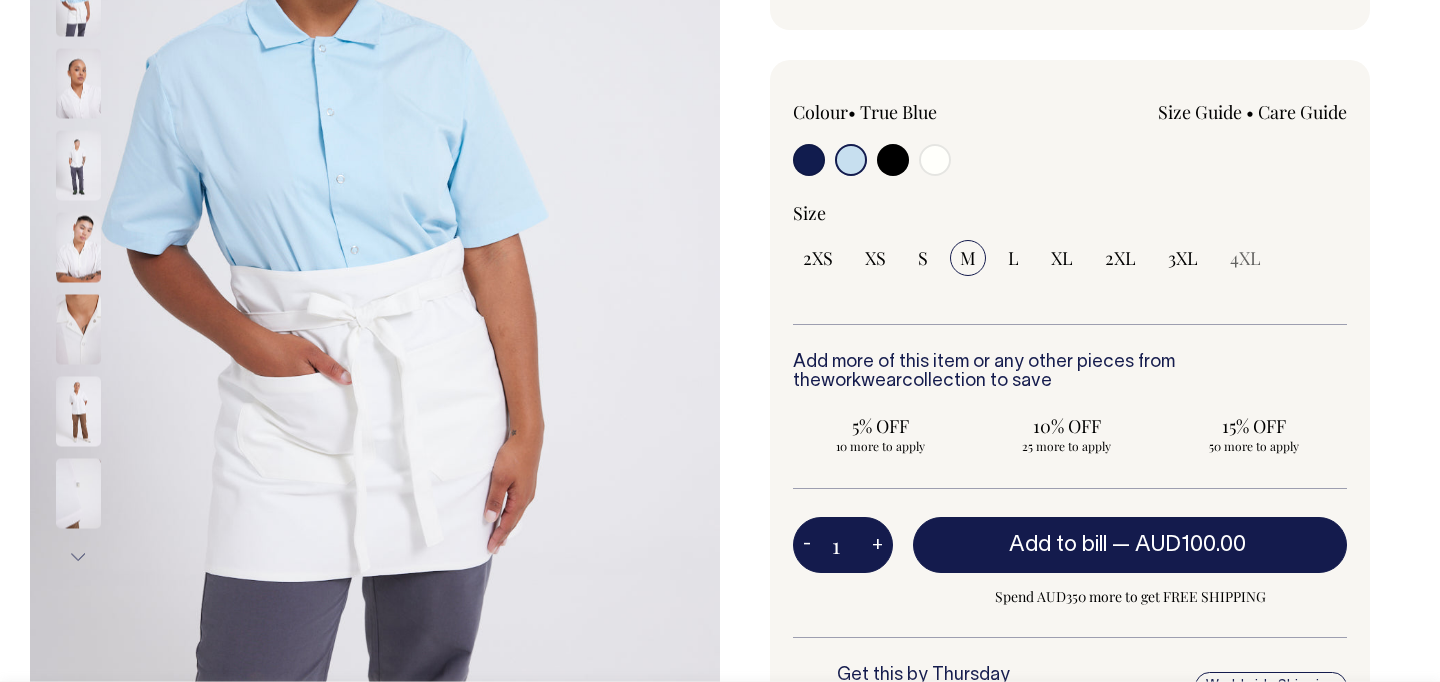select on "M" 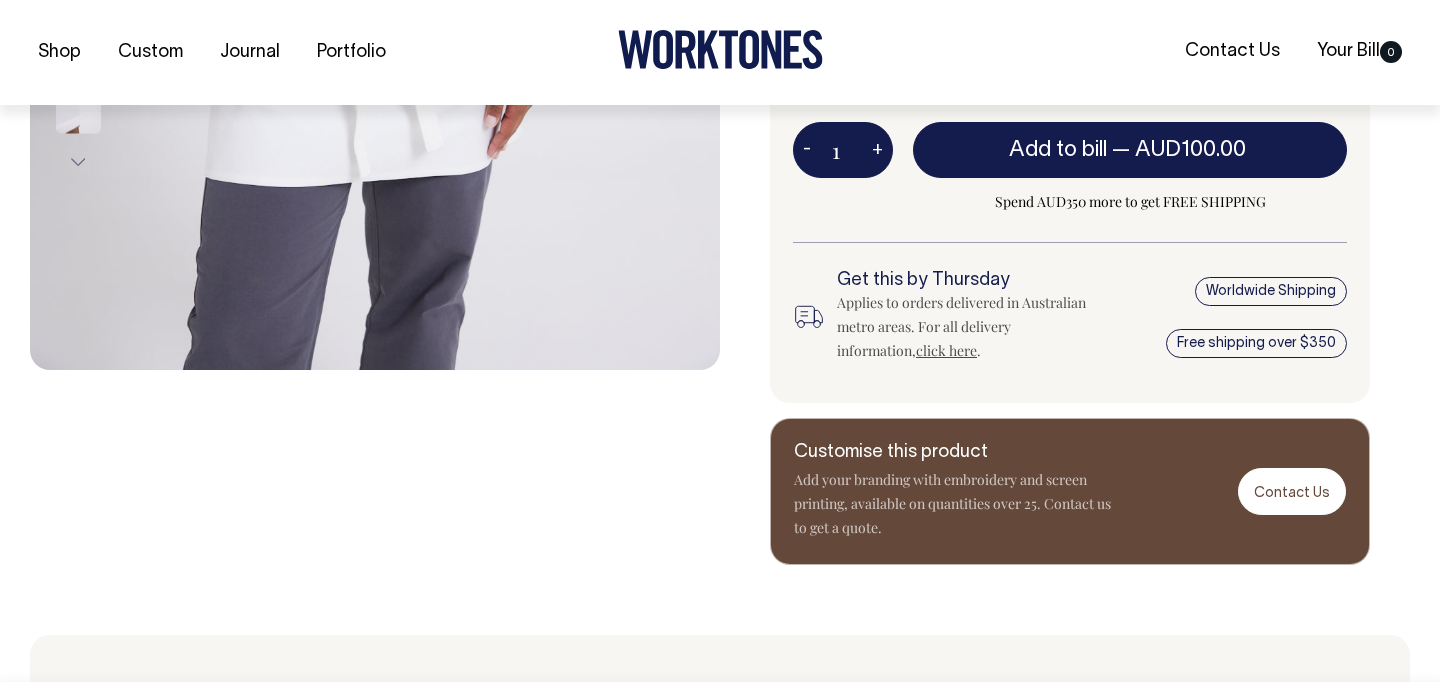 scroll, scrollTop: 771, scrollLeft: 0, axis: vertical 